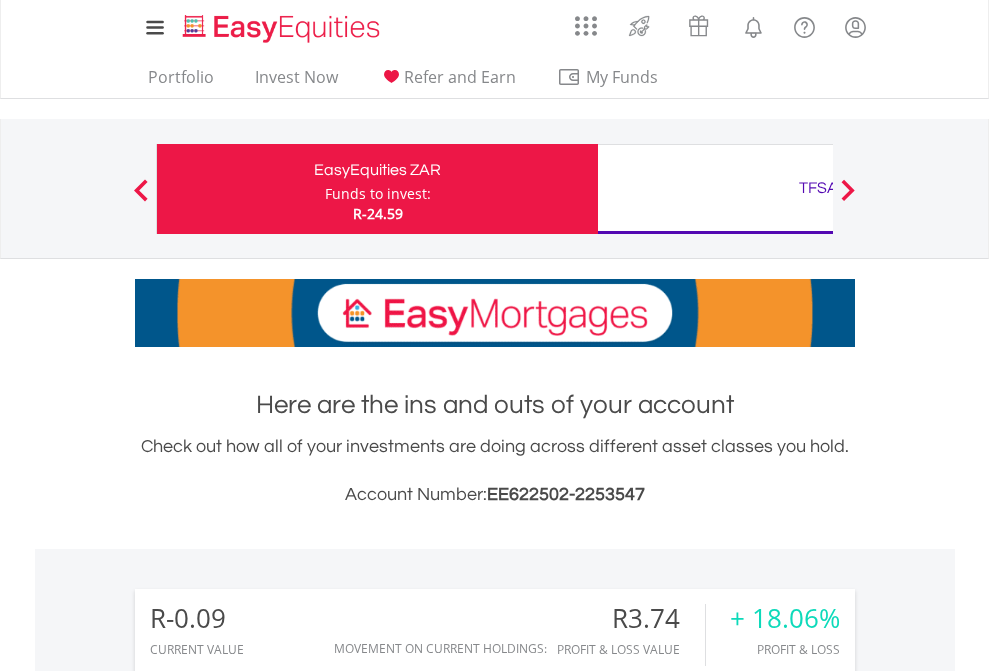 scroll, scrollTop: 0, scrollLeft: 0, axis: both 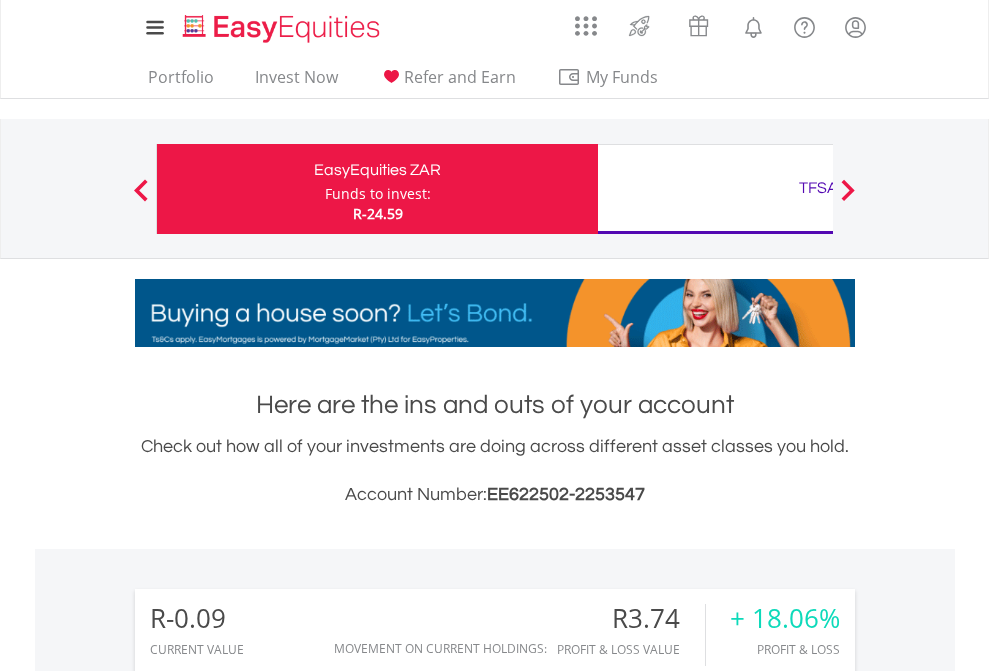 click on "Funds to invest:" at bounding box center [378, 194] 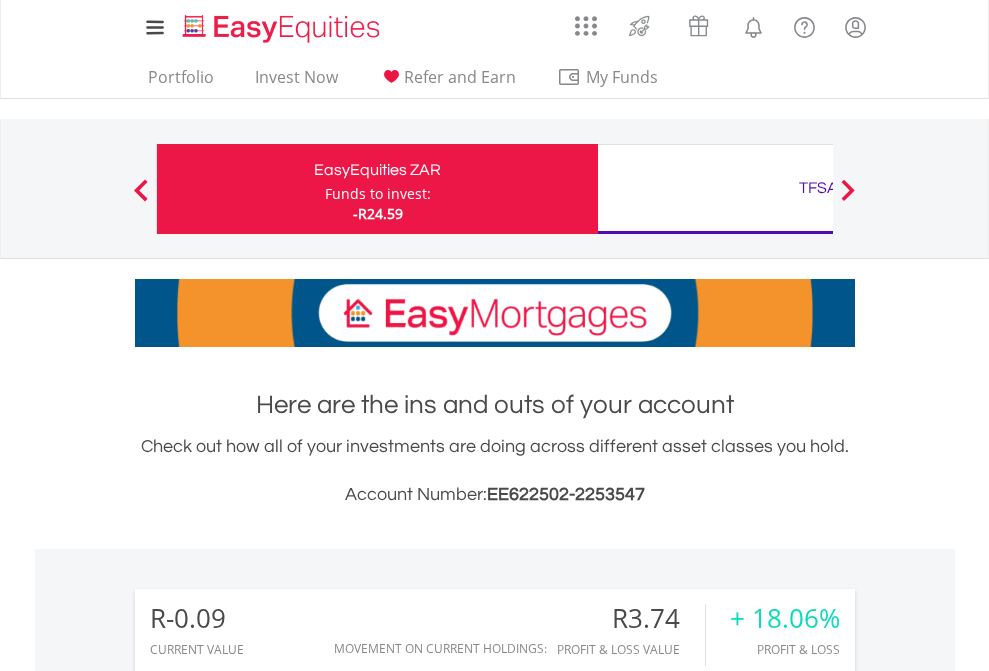 scroll, scrollTop: 1957, scrollLeft: 0, axis: vertical 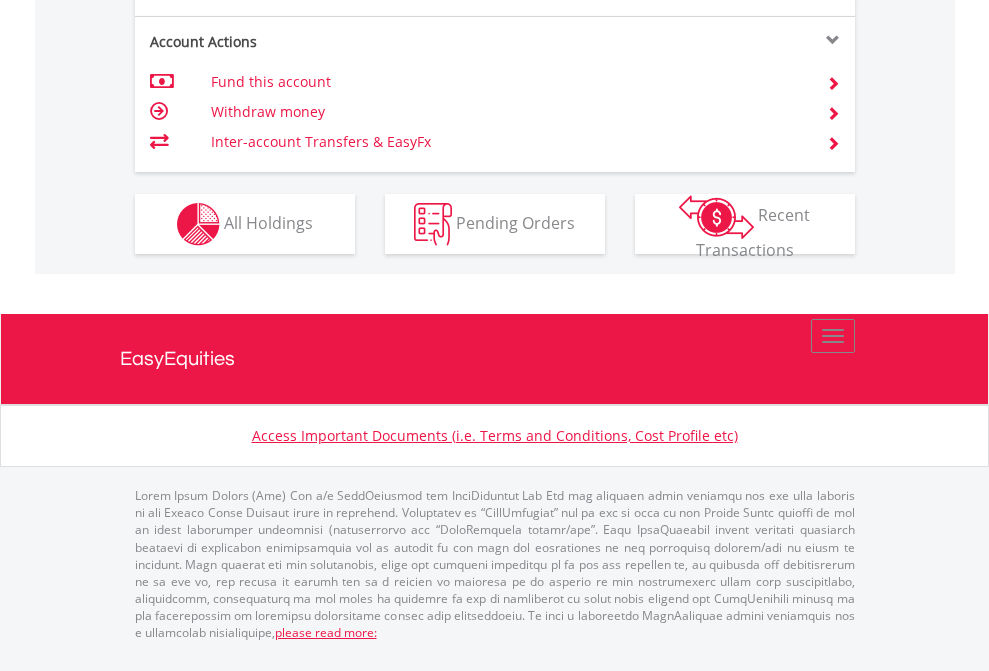 click on "Investment types" at bounding box center [706, -337] 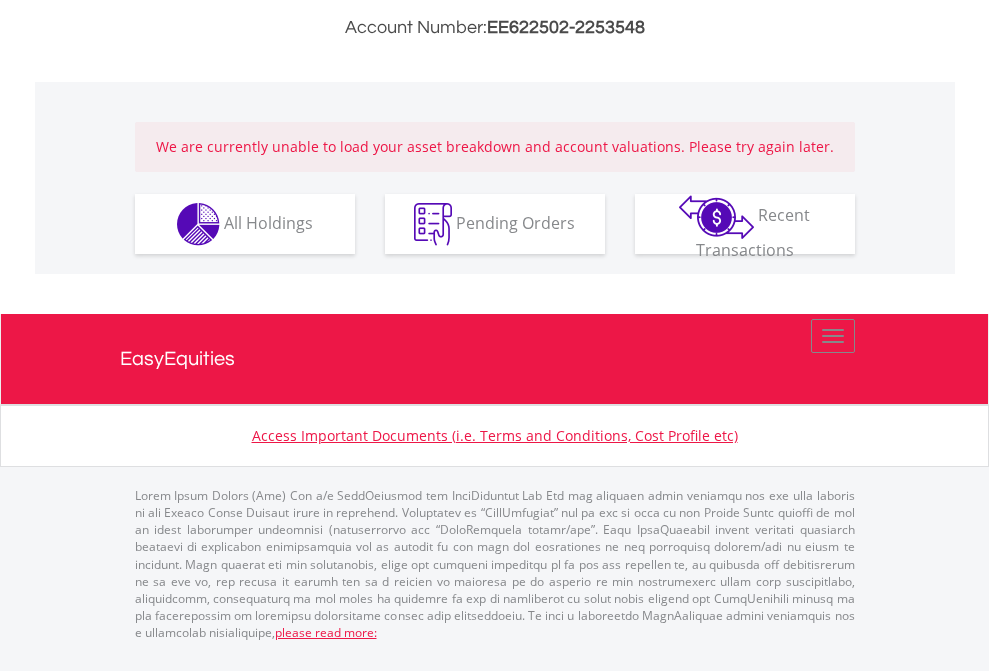 scroll, scrollTop: 1305, scrollLeft: 0, axis: vertical 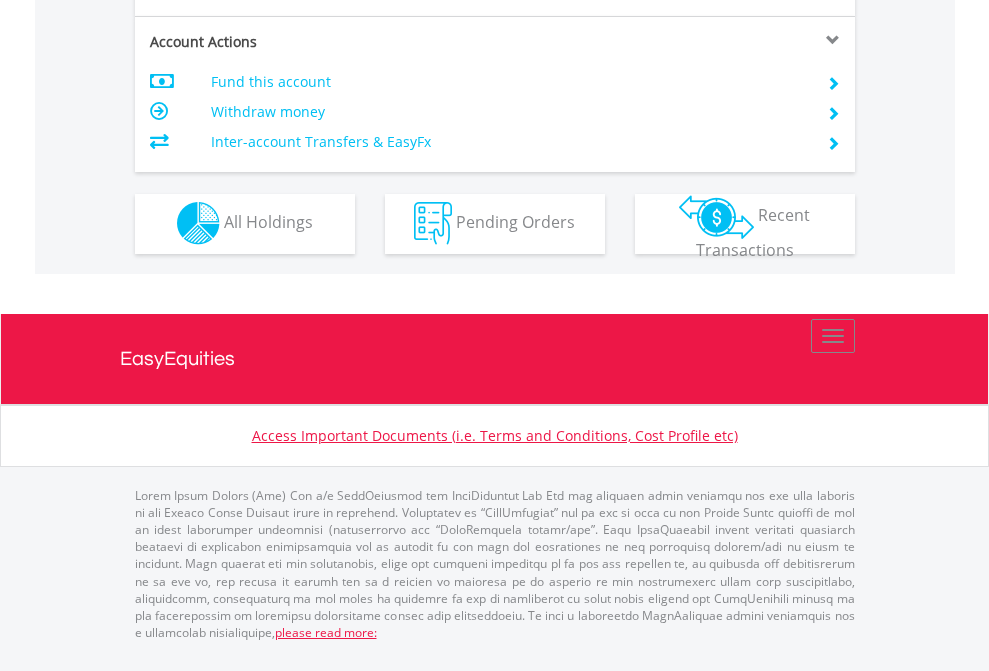 click on "Investment types" at bounding box center [706, -353] 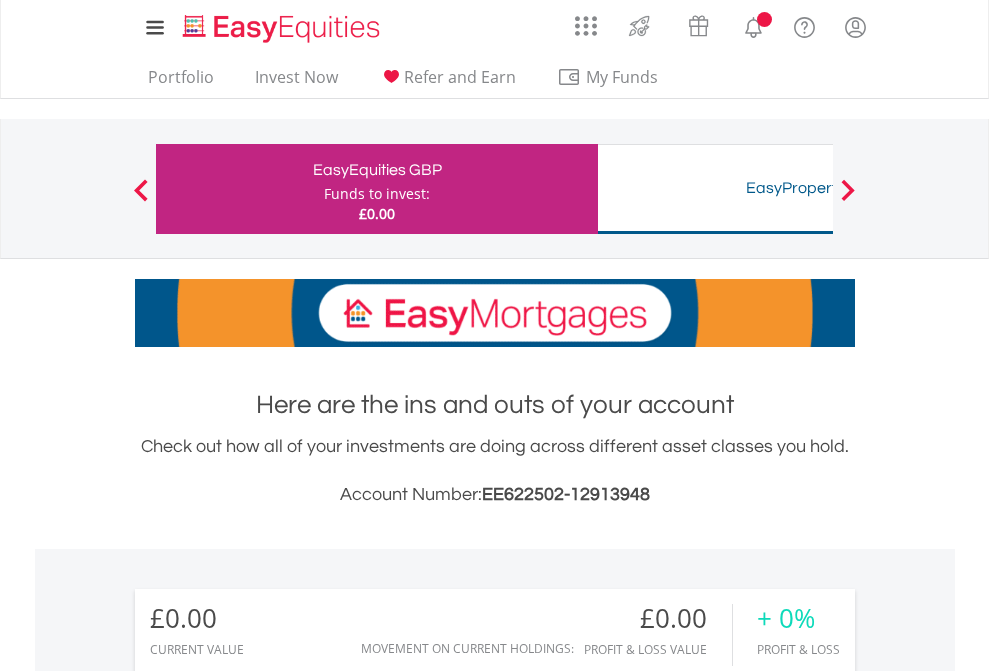 scroll, scrollTop: 1870, scrollLeft: 0, axis: vertical 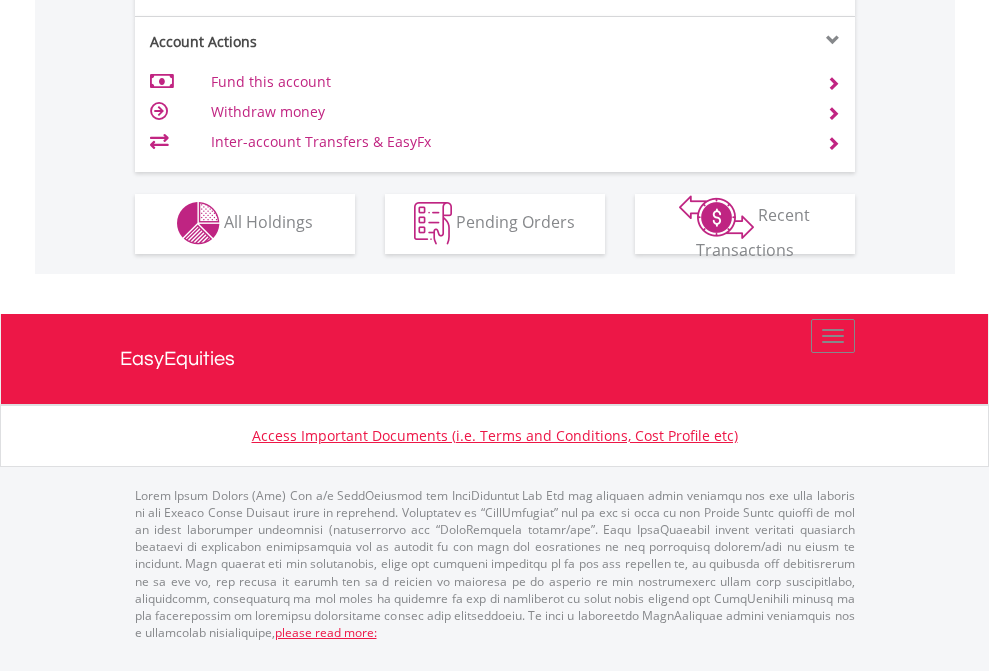 click on "Investment types" at bounding box center [706, -353] 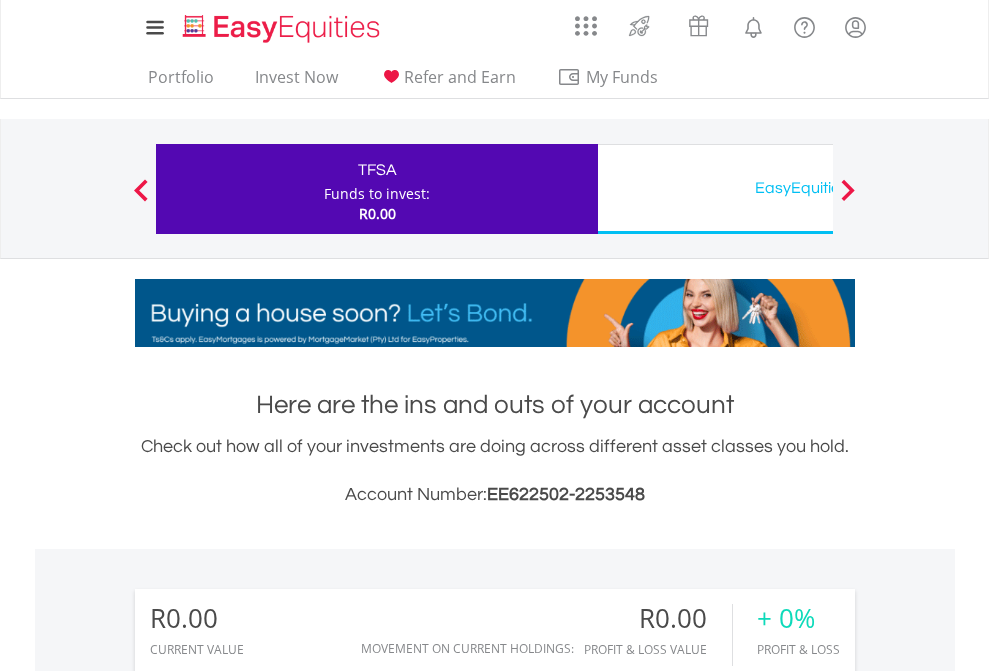 scroll, scrollTop: 1980, scrollLeft: 0, axis: vertical 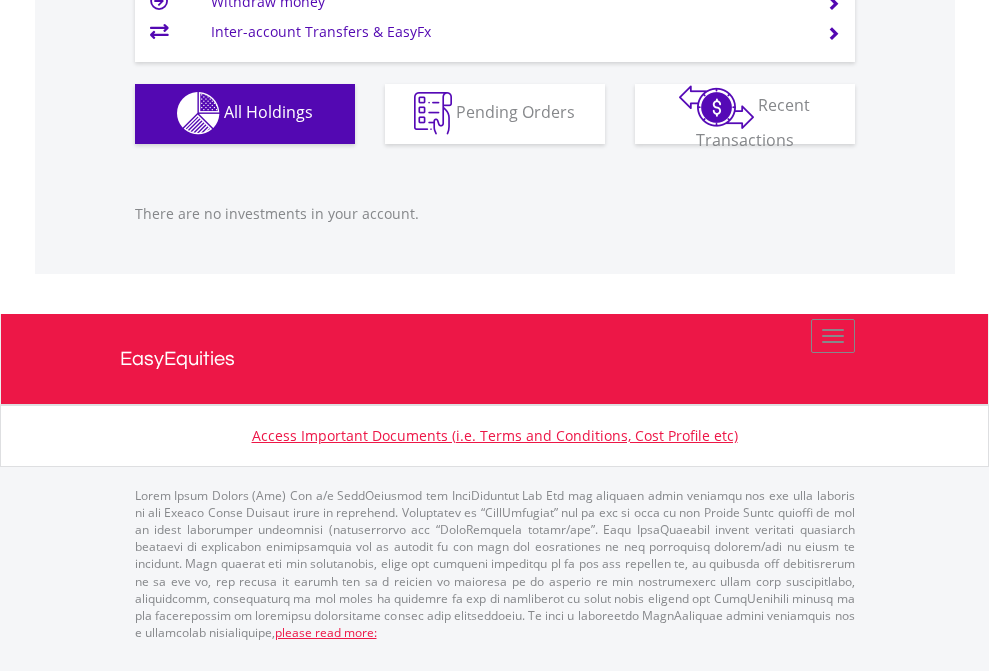 click on "EasyEquities USD" at bounding box center (818, -1142) 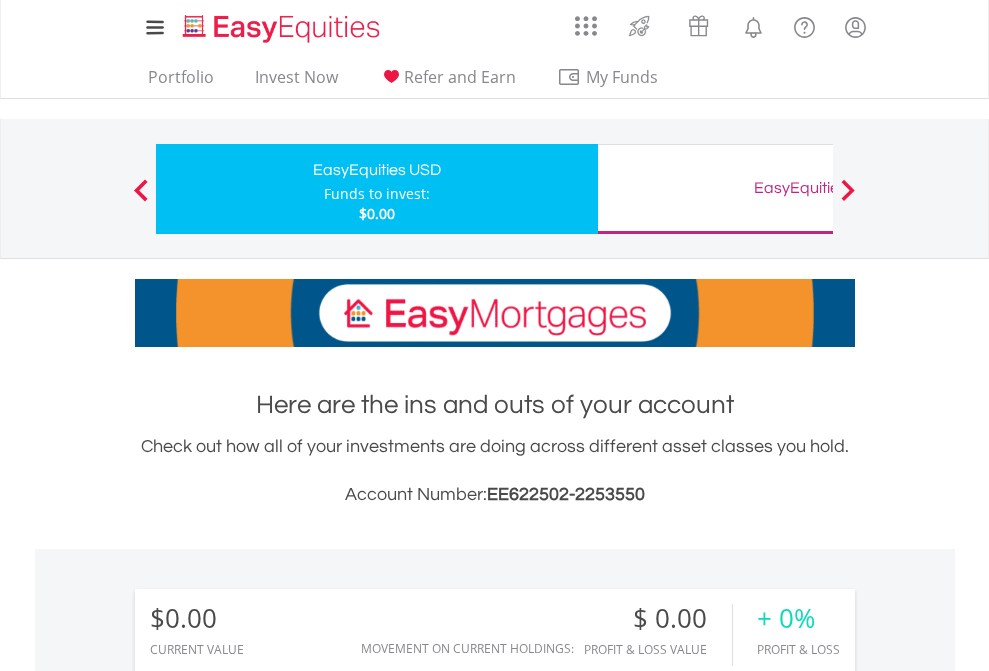 scroll, scrollTop: 1202, scrollLeft: 0, axis: vertical 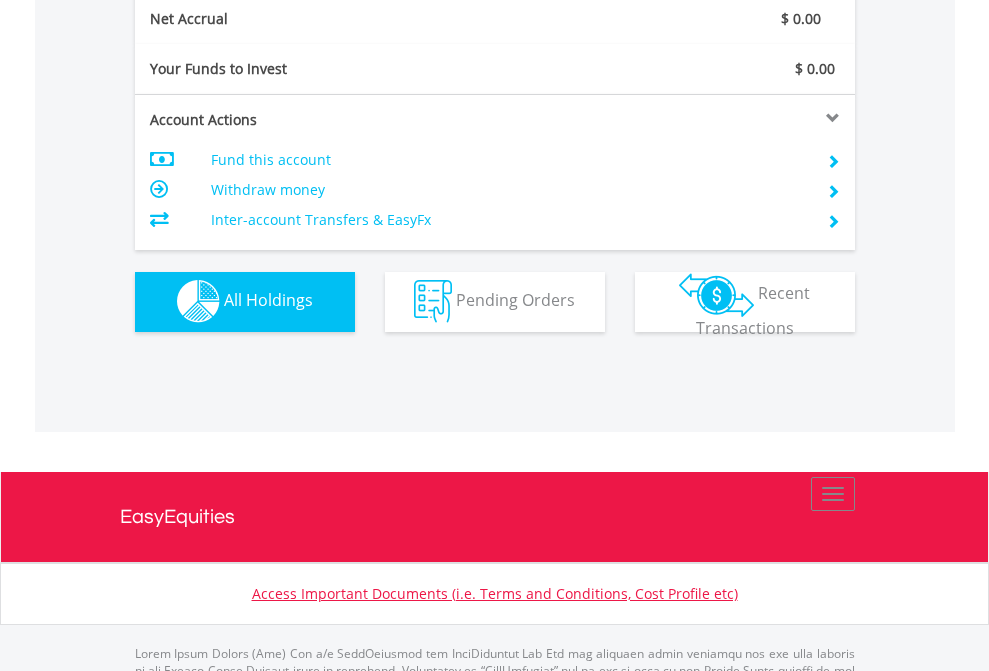 click on "EasyEquities GBP" at bounding box center (818, -1014) 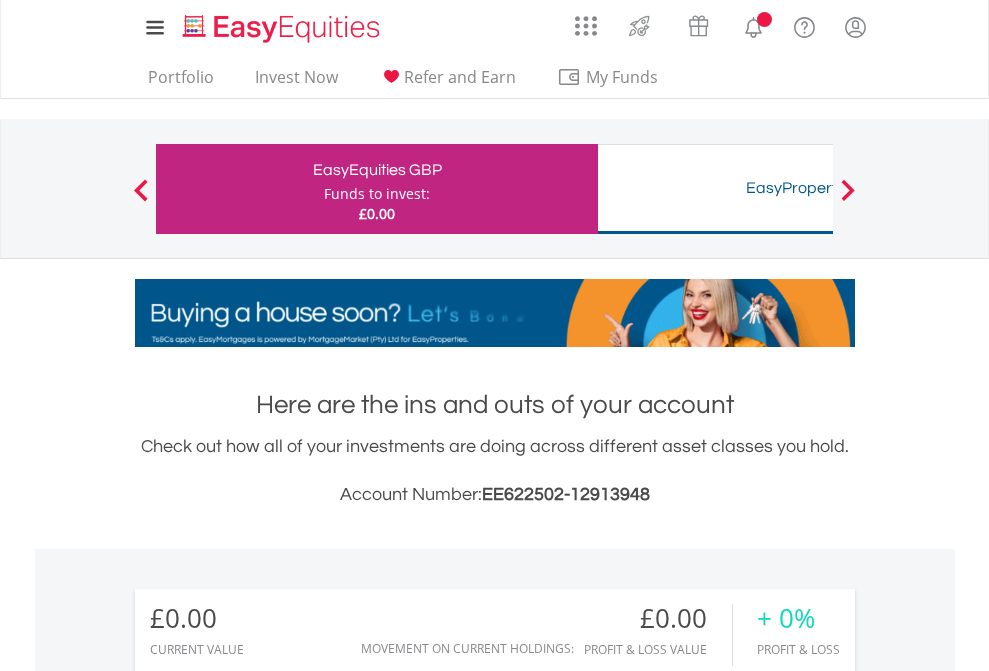 scroll, scrollTop: 1980, scrollLeft: 0, axis: vertical 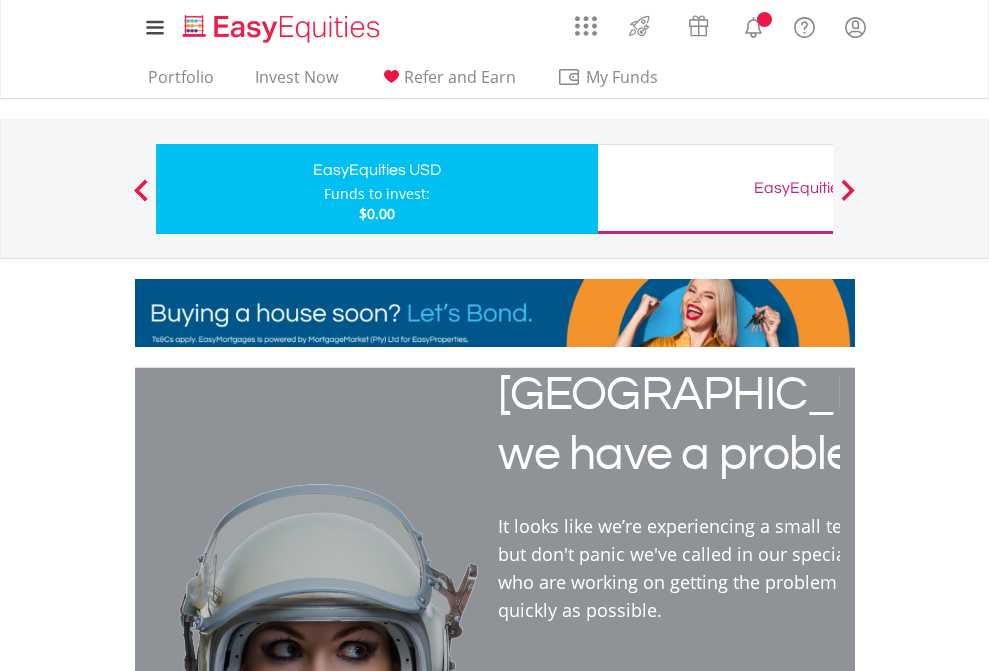 click on "Funds to invest:" at bounding box center (377, 194) 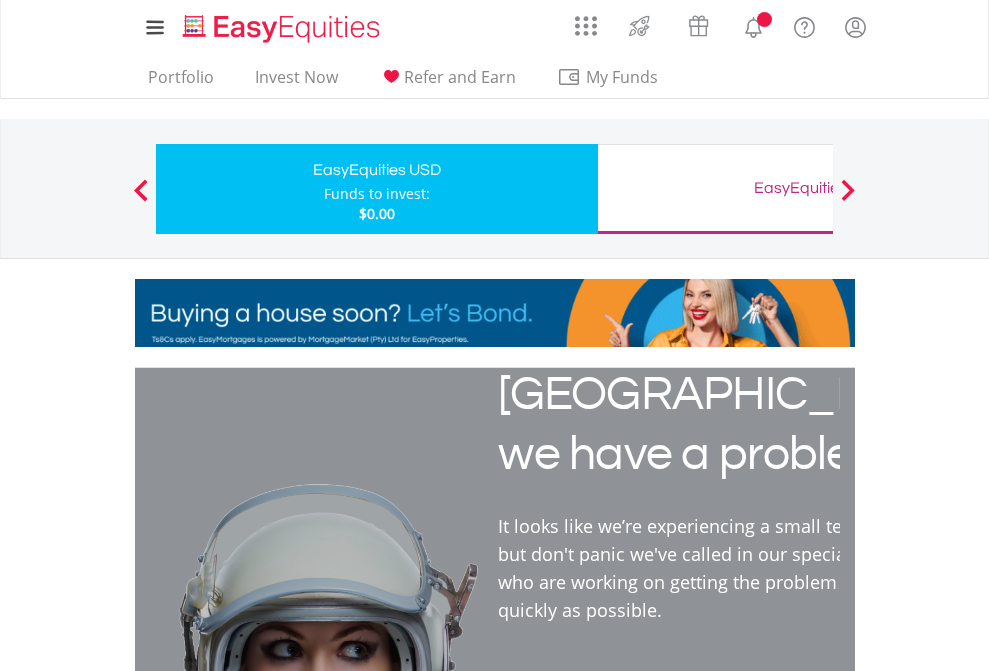 scroll, scrollTop: 0, scrollLeft: 0, axis: both 